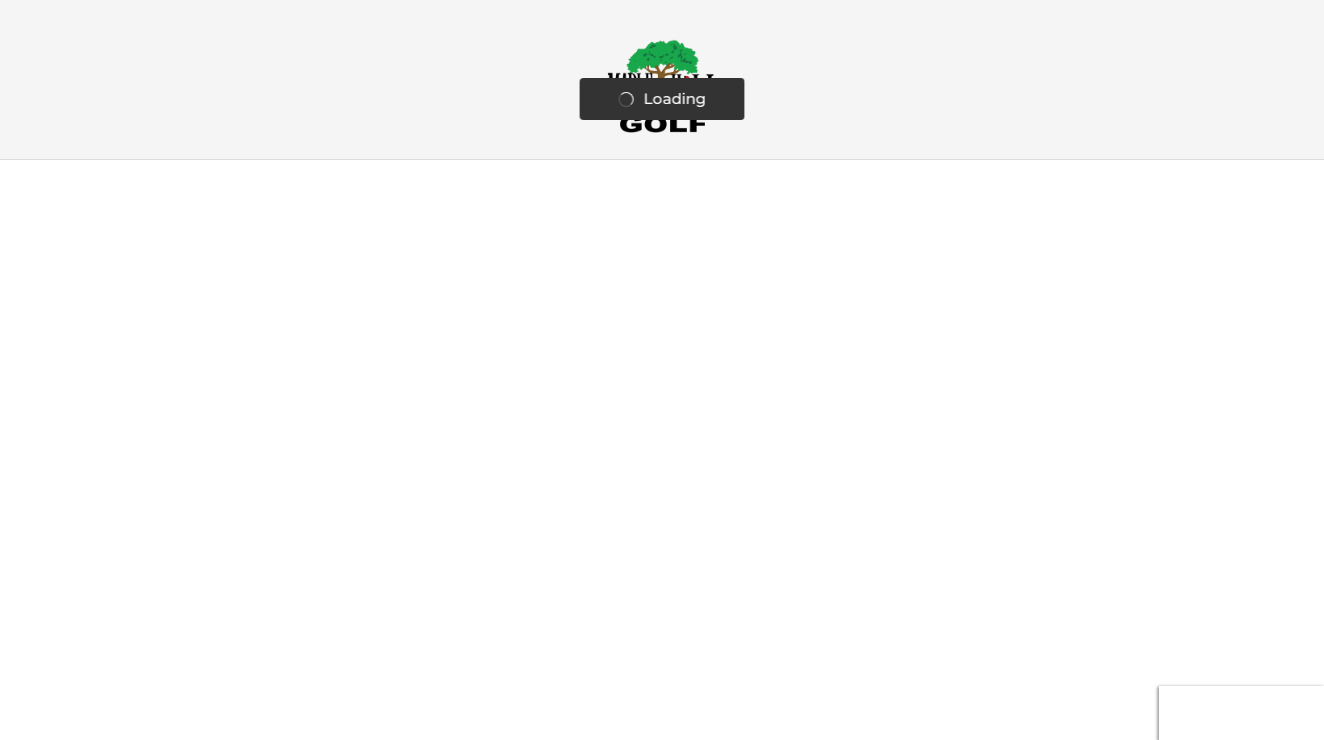 scroll, scrollTop: 0, scrollLeft: 0, axis: both 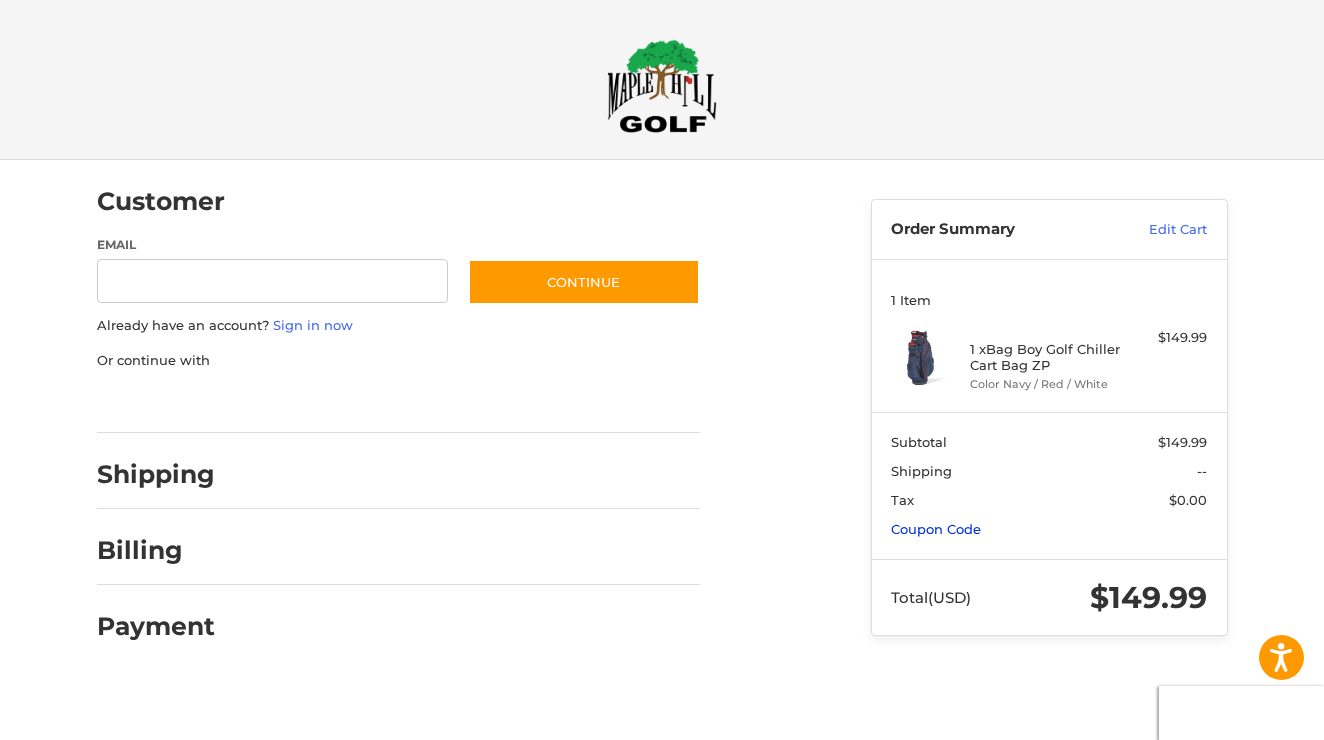 click on "Coupon Code" at bounding box center (936, 529) 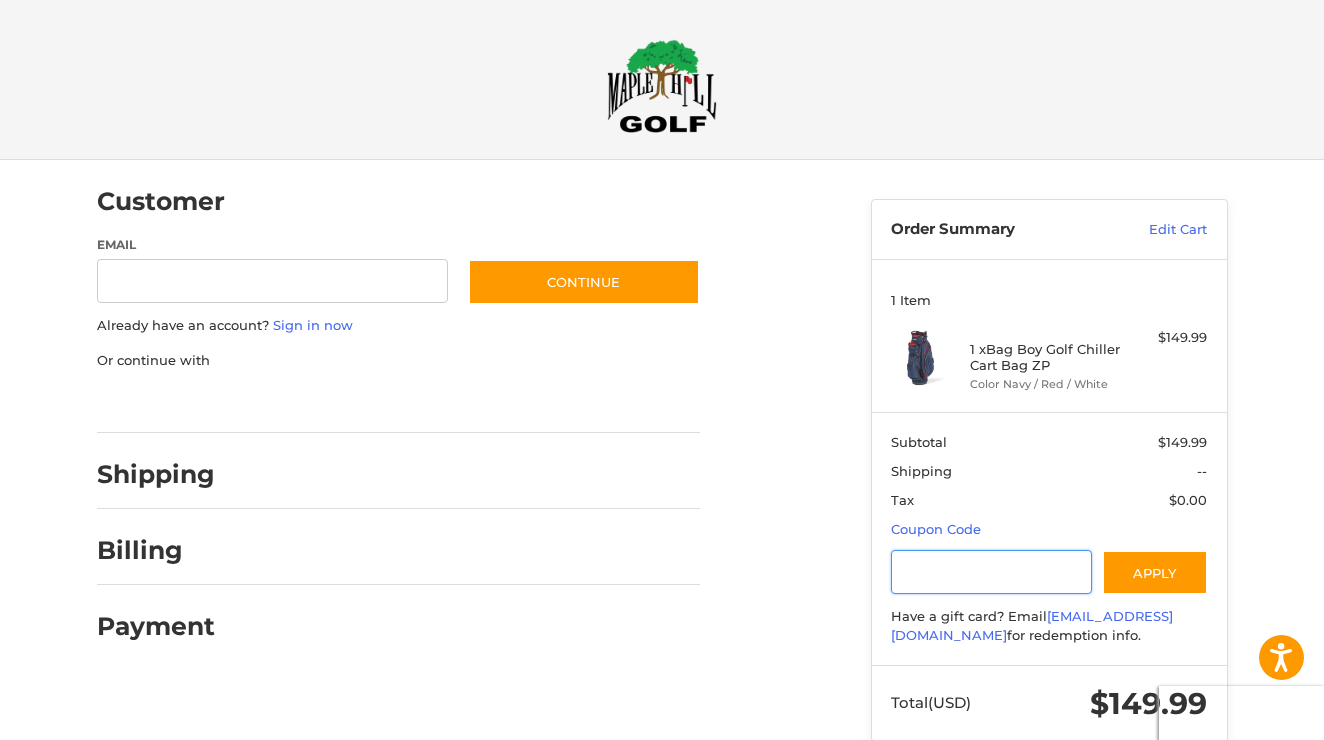 click at bounding box center (991, 572) 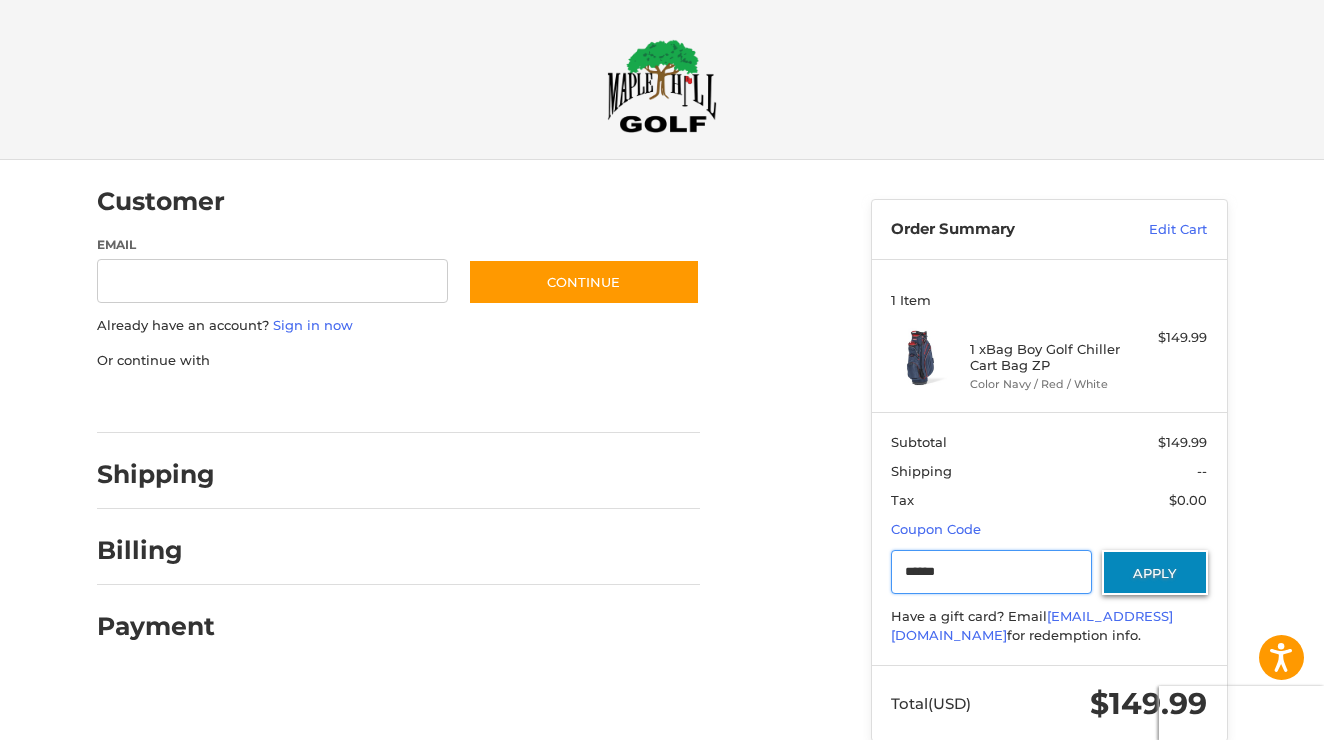 type on "******" 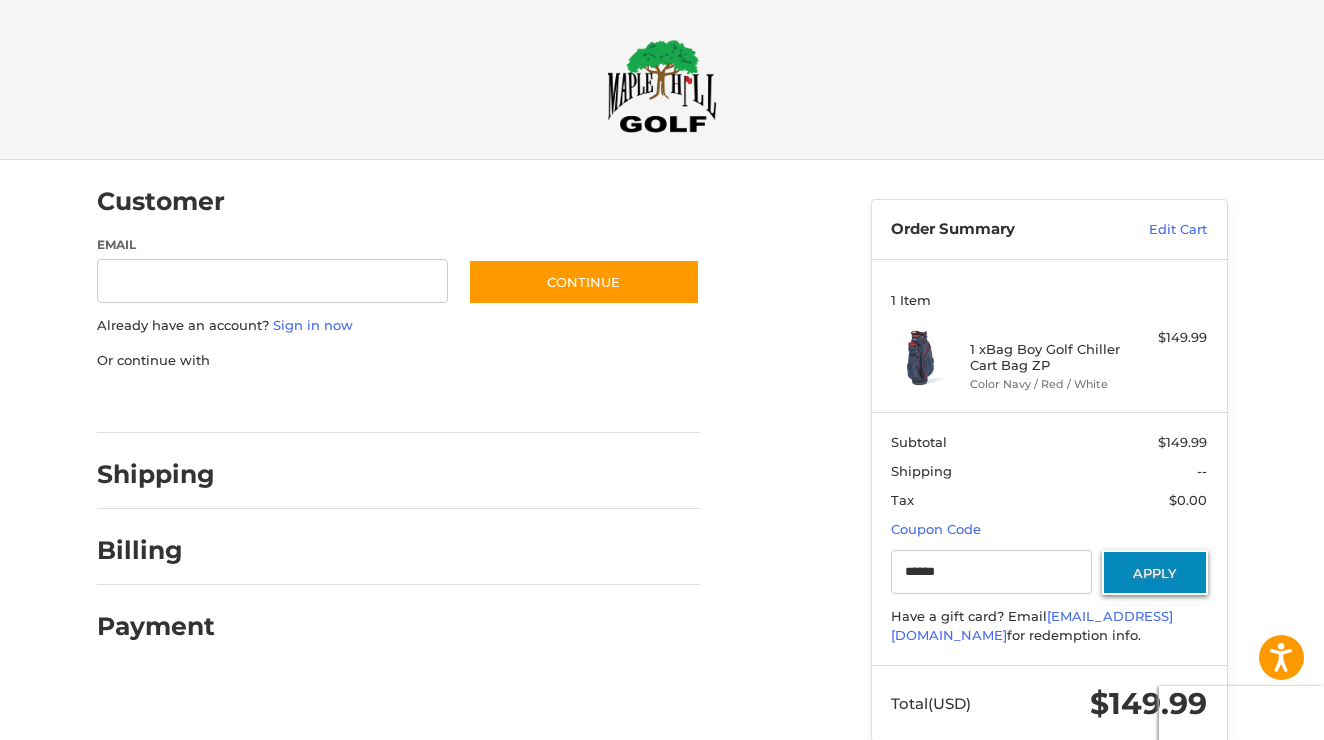 click on "Apply" at bounding box center [1155, 572] 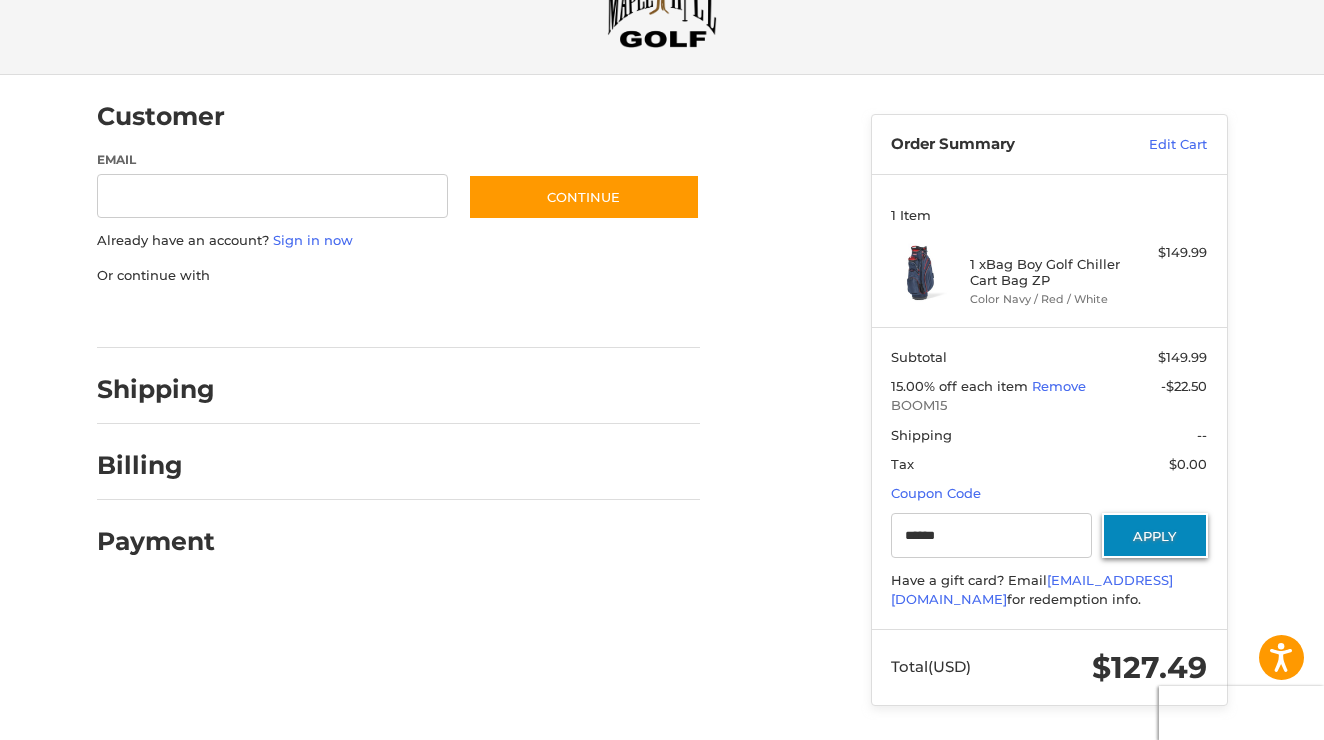 scroll, scrollTop: 84, scrollLeft: 0, axis: vertical 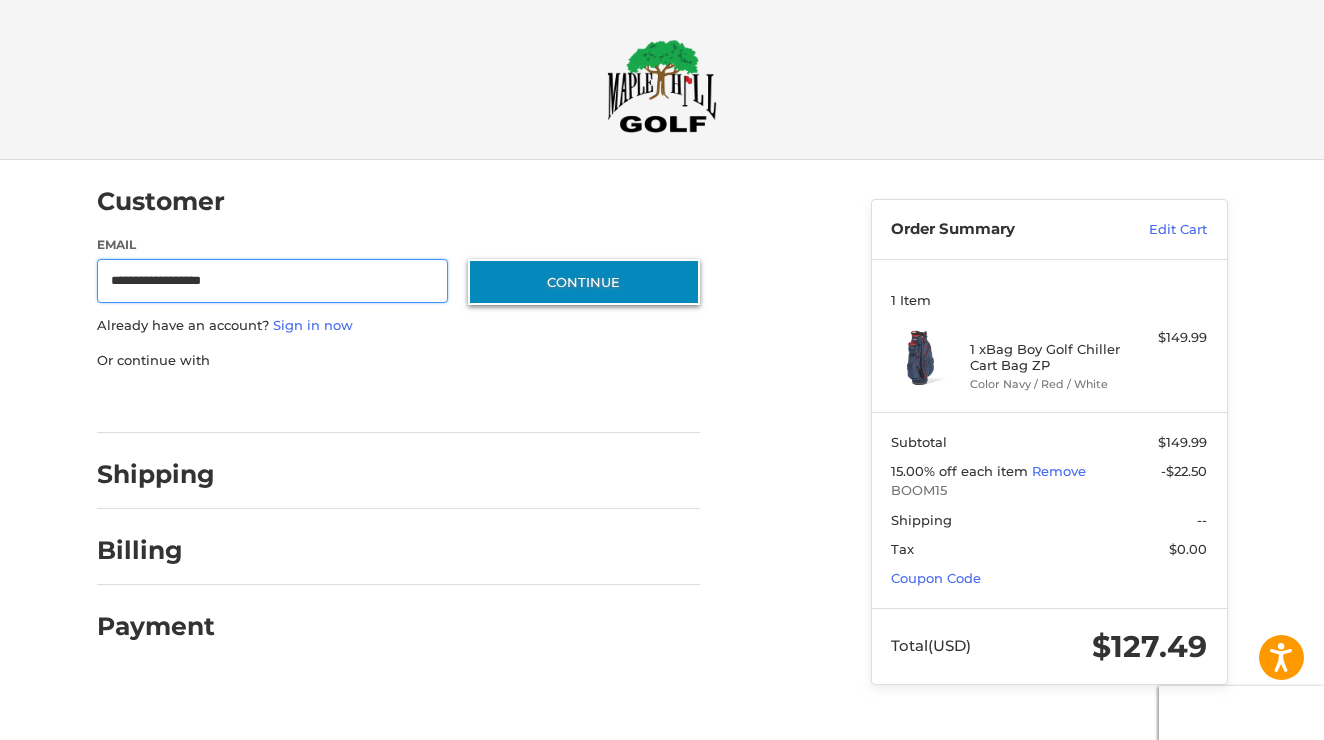 type on "**********" 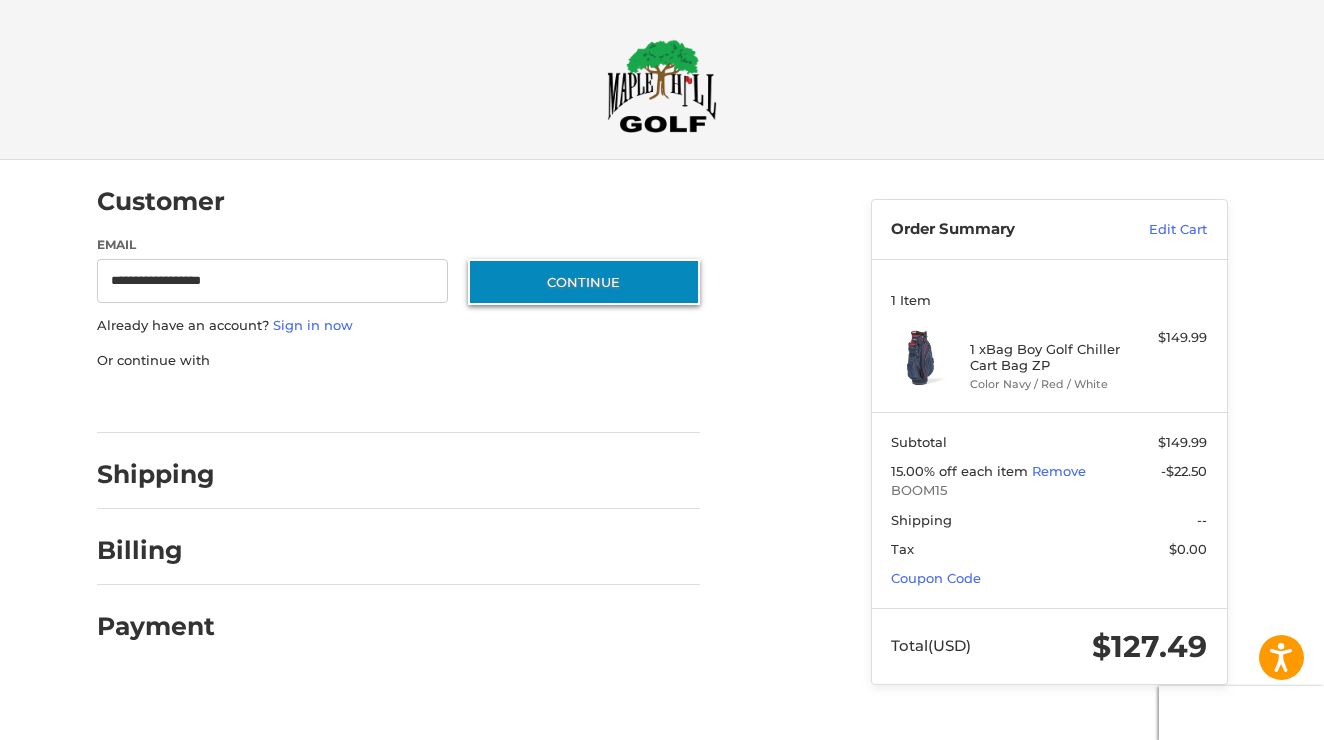 click on "Continue" at bounding box center [584, 282] 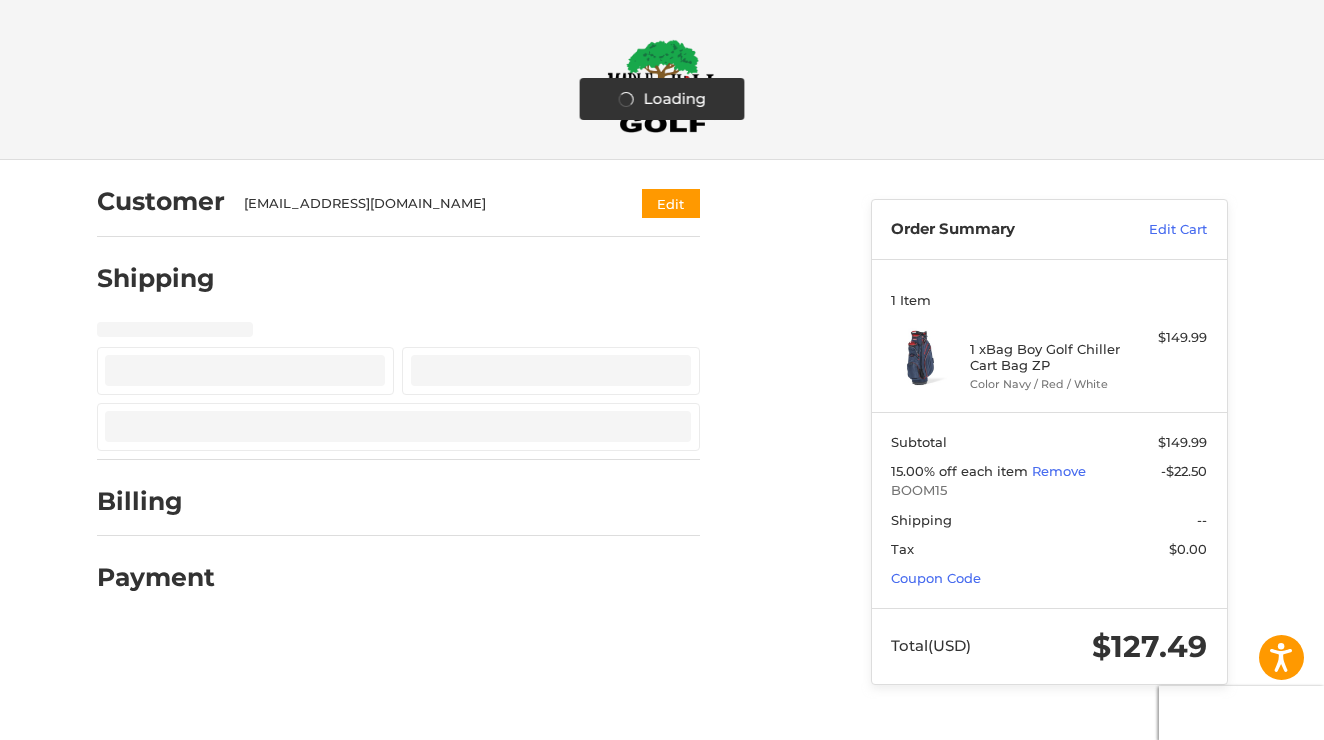 select on "**" 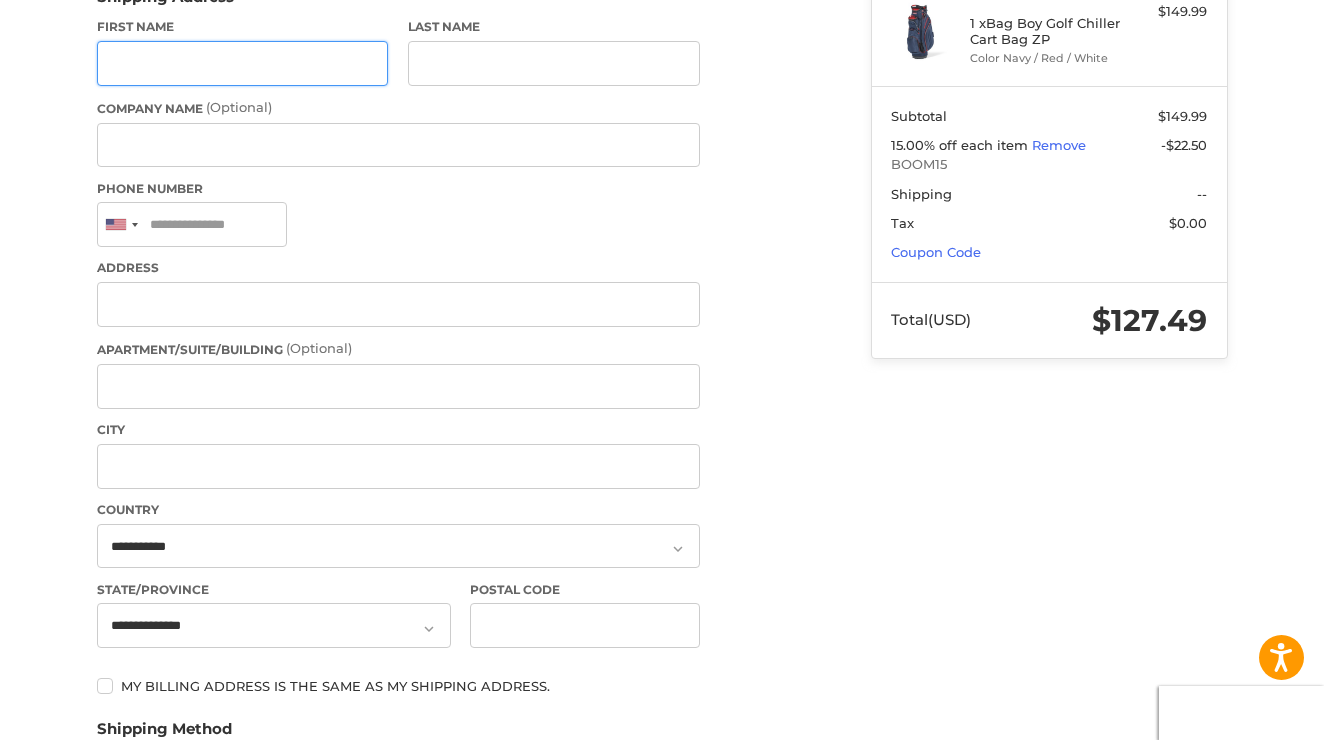 scroll, scrollTop: 372, scrollLeft: 0, axis: vertical 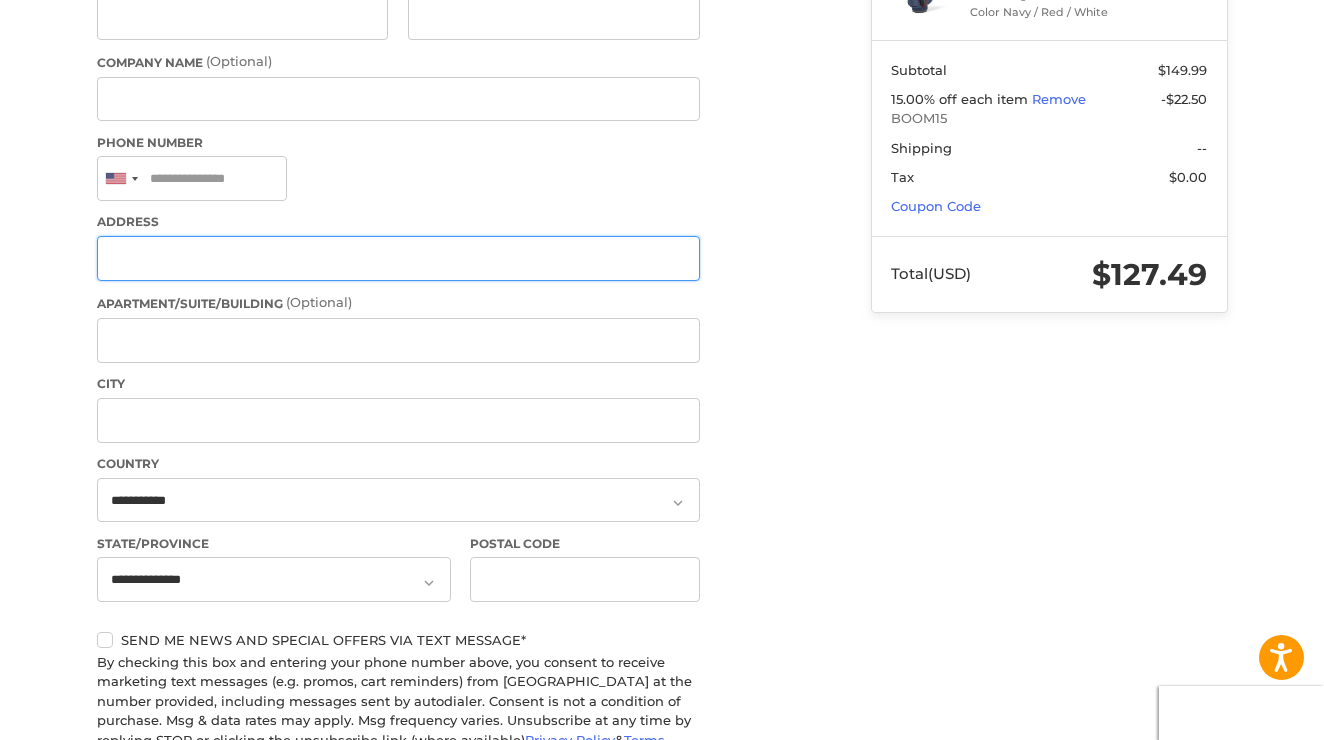 type on "**********" 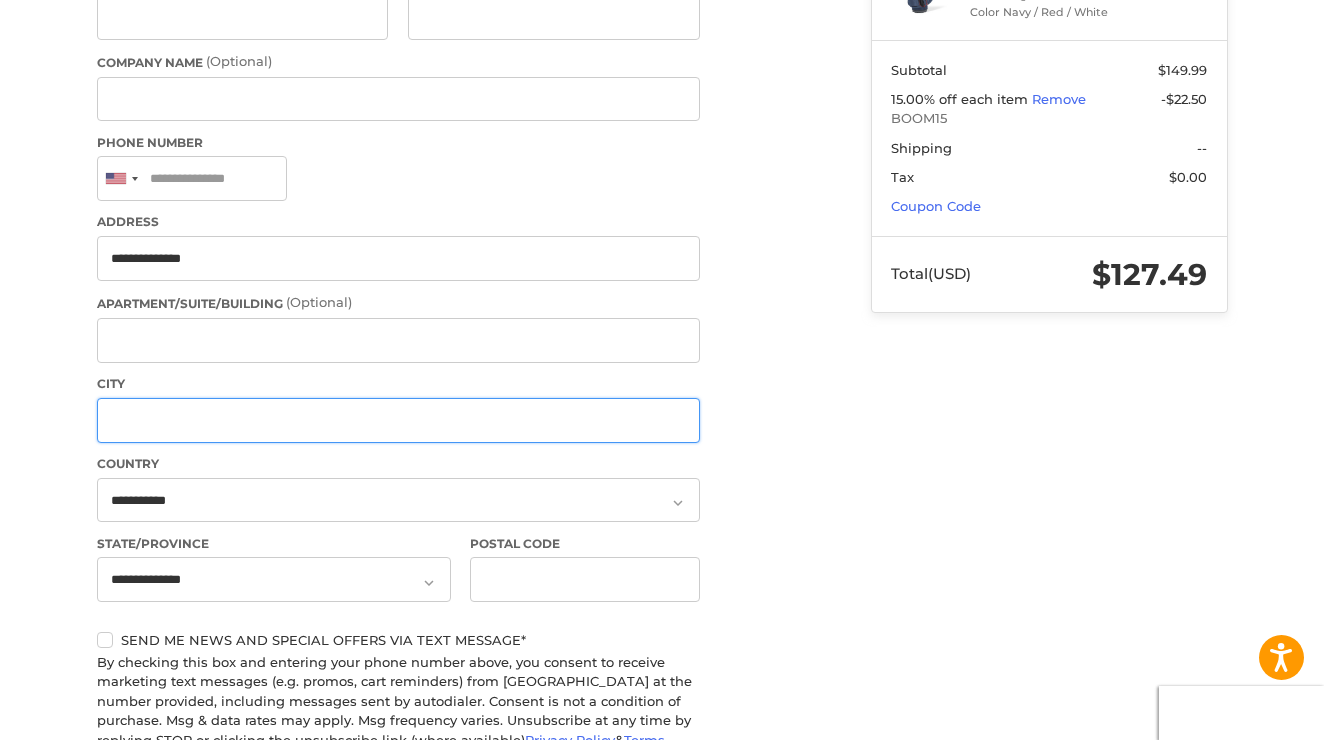 type on "**********" 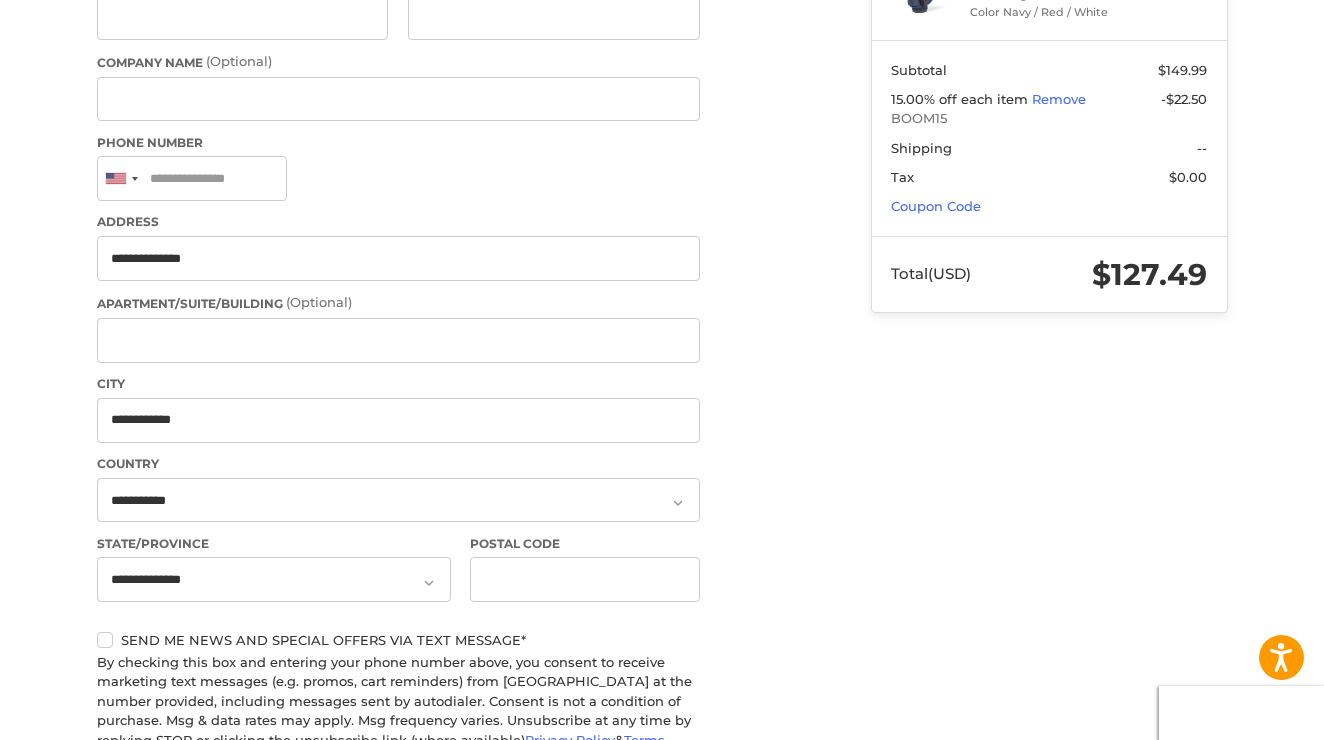 select on "**" 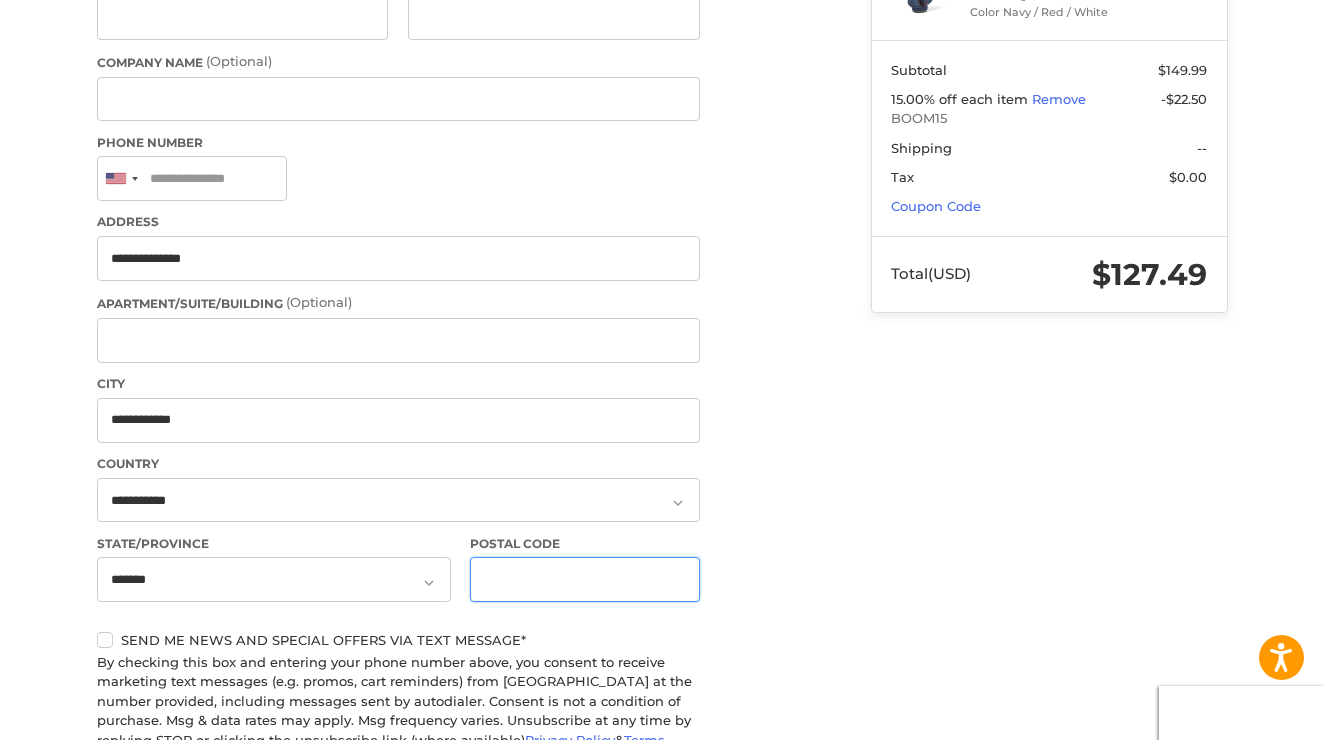 type on "*****" 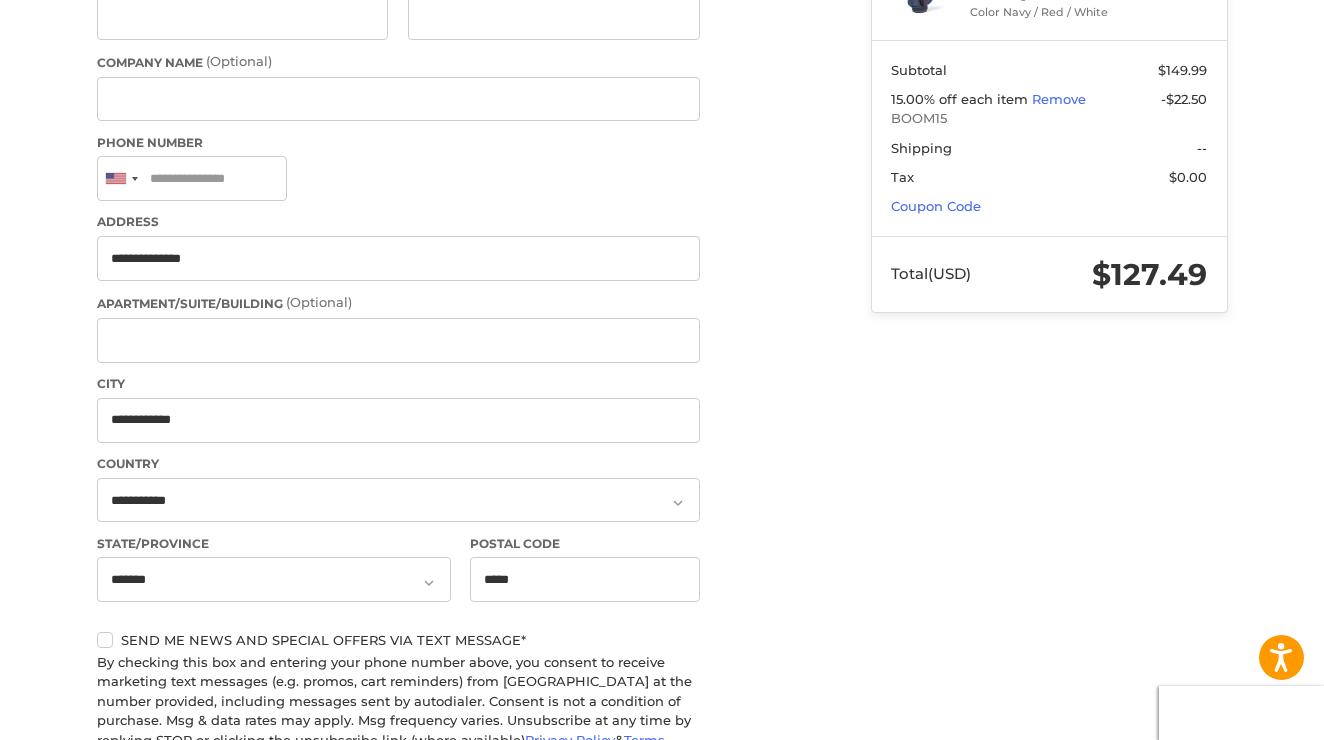 click on "Customer ackim888@gmail.com Edit Shipping Shipping Address First Name Last Name Company Name   (Optional) Phone Number United States +1 Afghanistan (‫افغانستان‬‎) +93 Albania (Shqipëri) +355 Algeria (‫الجزائر‬‎) +213 American Samoa +1 Andorra +376 Angola +244 Anguilla +1 Antigua and Barbuda +1 Argentina +54 Armenia (Հայաստան) +374 Aruba +297 Ascension Island +247 Australia +61 Austria (Österreich) +43 Azerbaijan (Azərbaycan) +994 Bahamas +1 Bahrain (‫البحرين‬‎) +973 Bangladesh (বাংলাদেশ) +880 Barbados +1 Belarus (Беларусь) +375 Belgium (België) +32 Belize +501 Benin (Bénin) +229 Bermuda +1 Bhutan (འབྲུག) +975 Bolivia +591 Bosnia and Herzegovina (Босна и Херцеговина) +387 Botswana +267 Brazil (Brasil) +55 British Indian Ocean Territory +246 British Virgin Islands +1 Brunei +673 Bulgaria (България) +359 Burkina Faso +226 Burundi (Uburundi) +257 Cambodia (កម្ពុជា) +855 +237 Canada +1 +1" at bounding box center (662, 508) 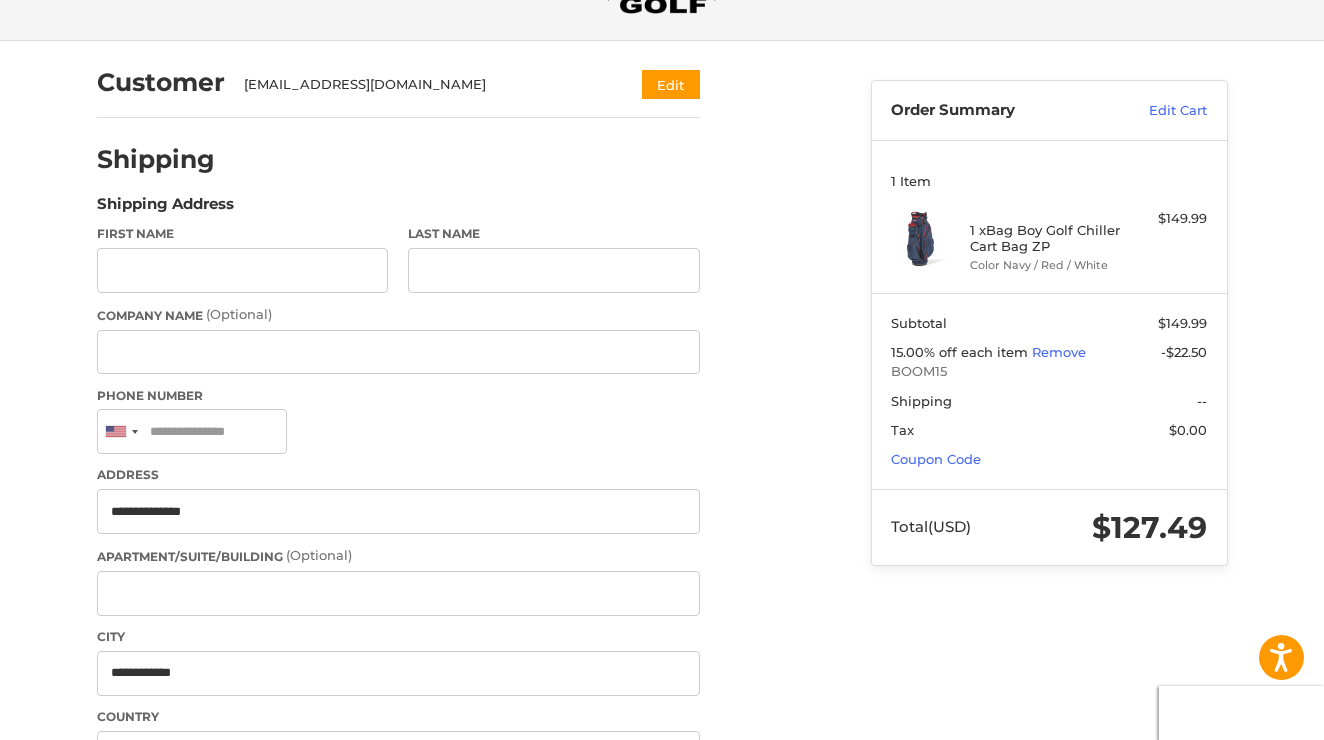scroll, scrollTop: 106, scrollLeft: 0, axis: vertical 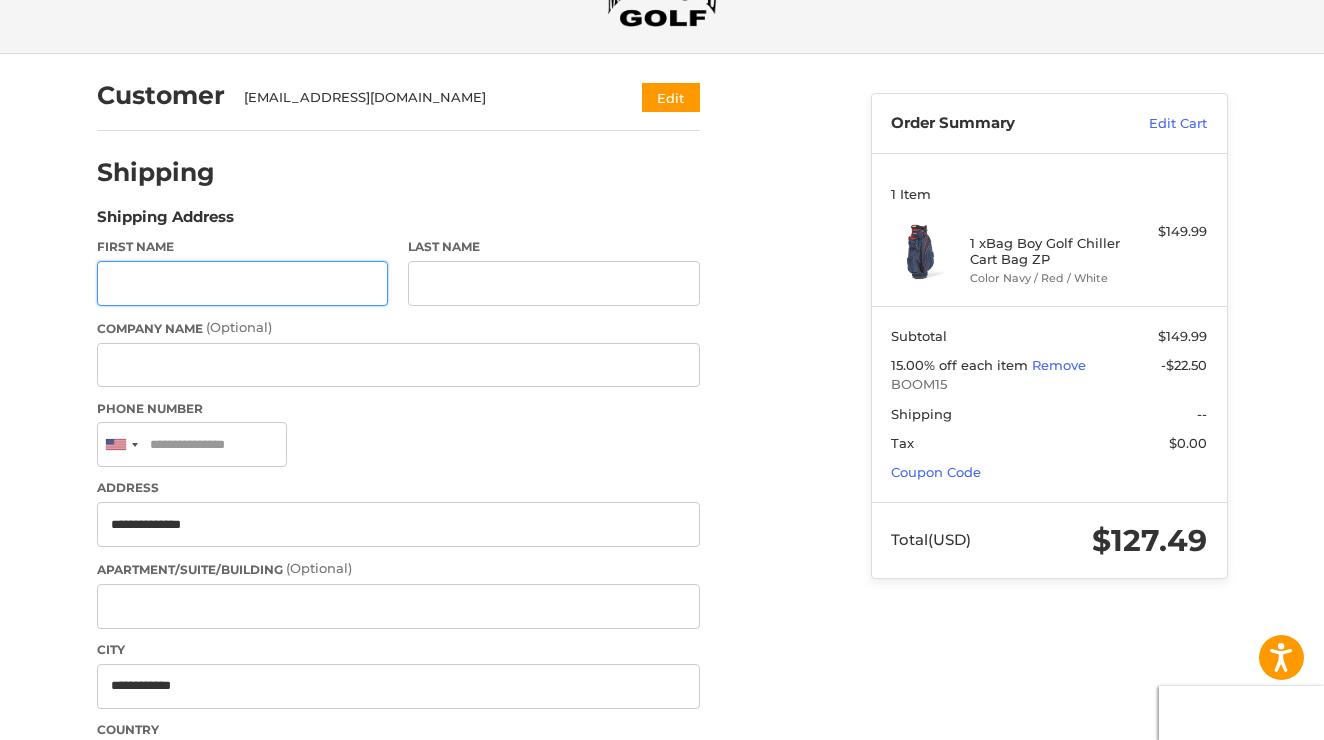 click on "First Name" at bounding box center [243, 283] 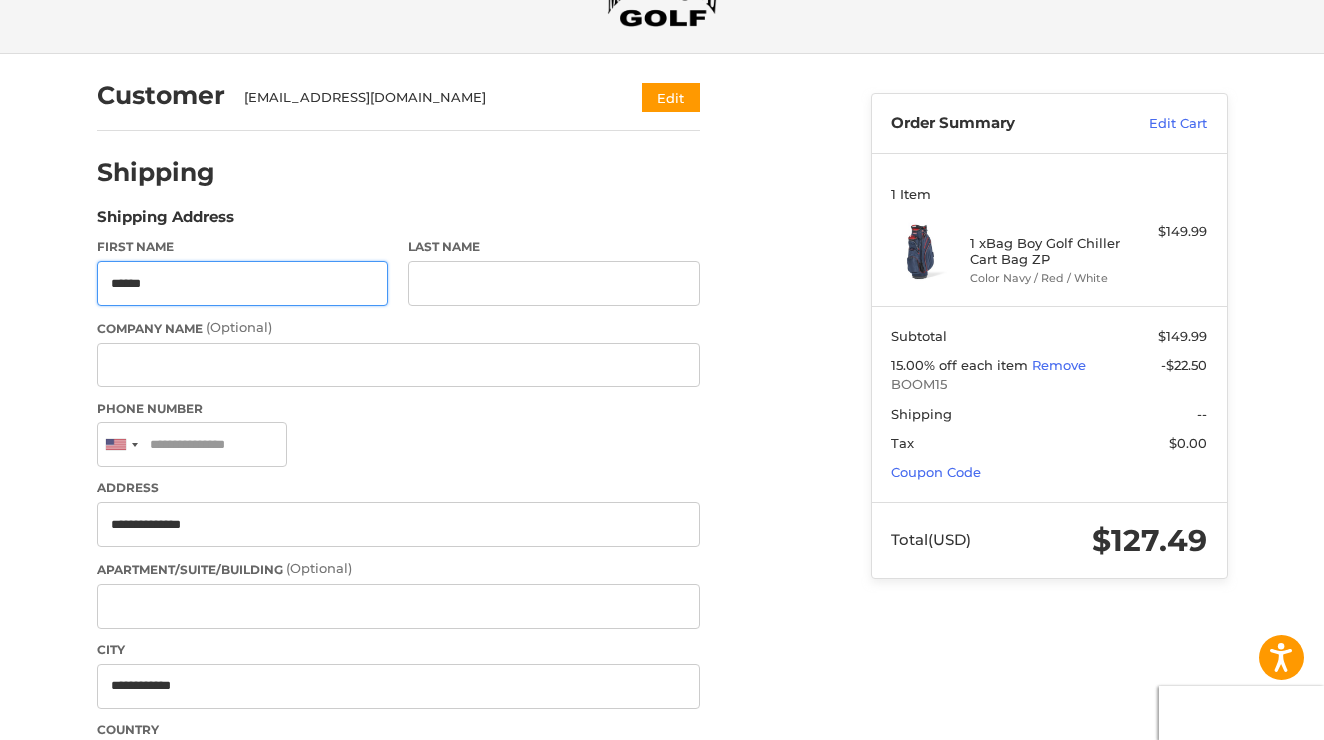 type on "******" 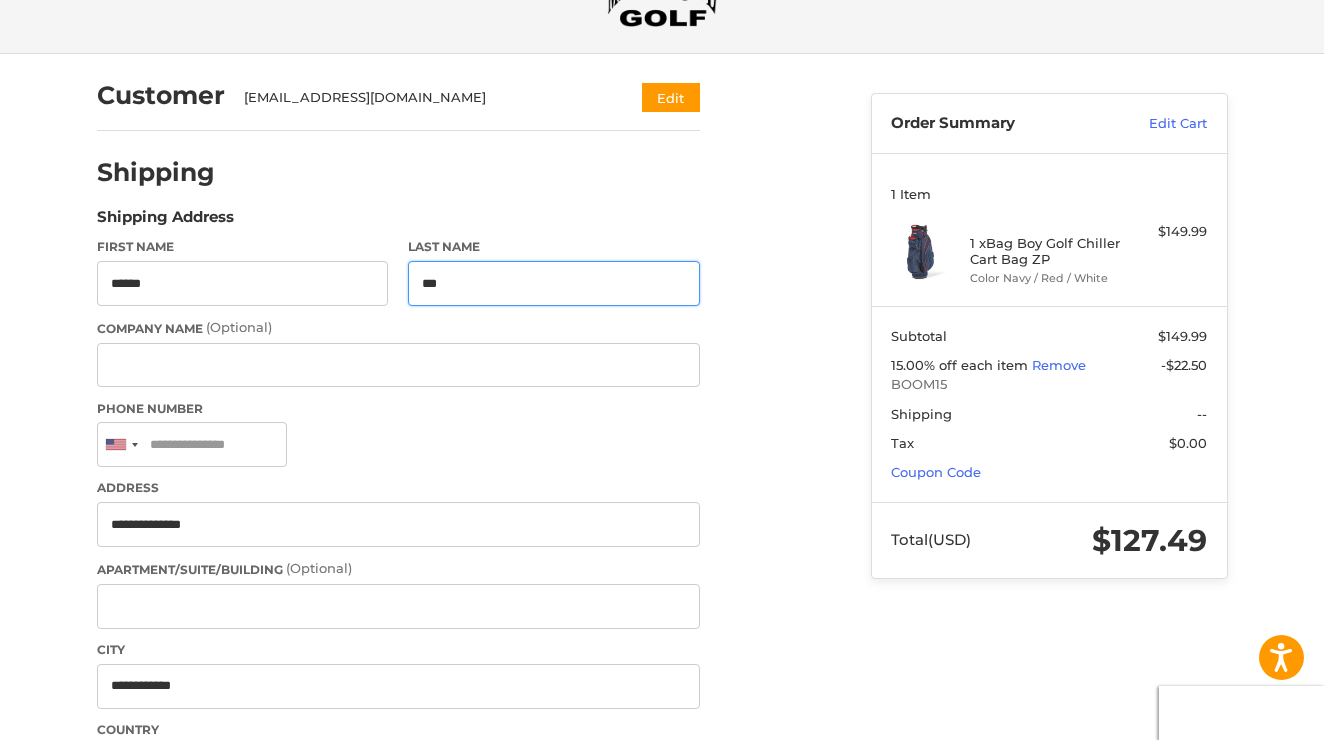 type on "***" 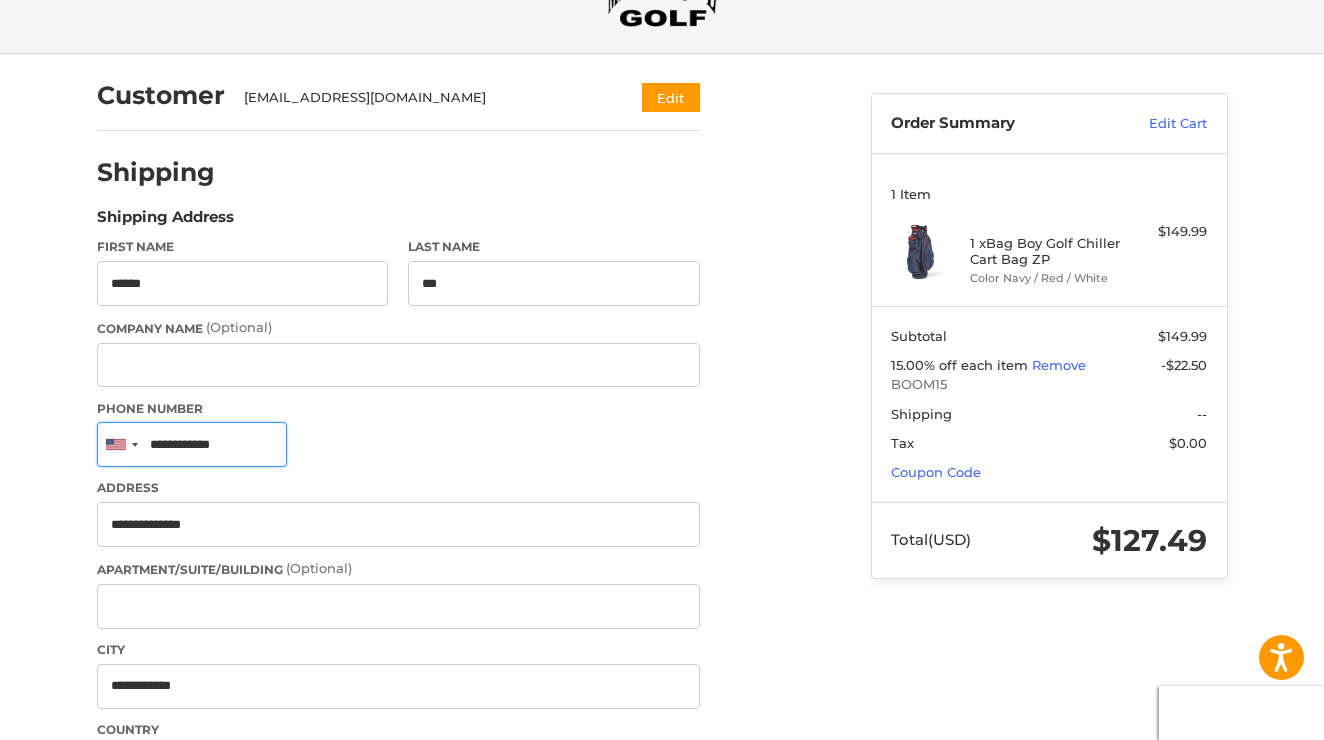 type on "**********" 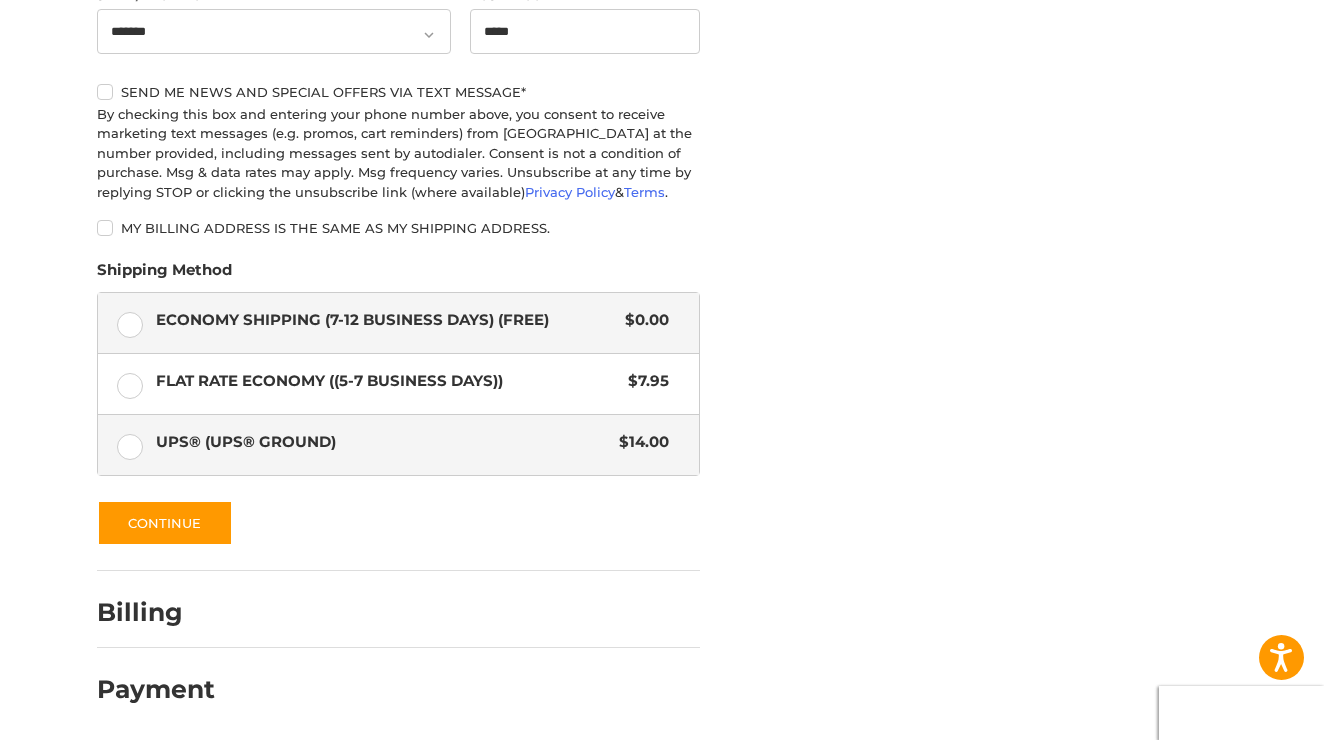 scroll, scrollTop: 919, scrollLeft: 0, axis: vertical 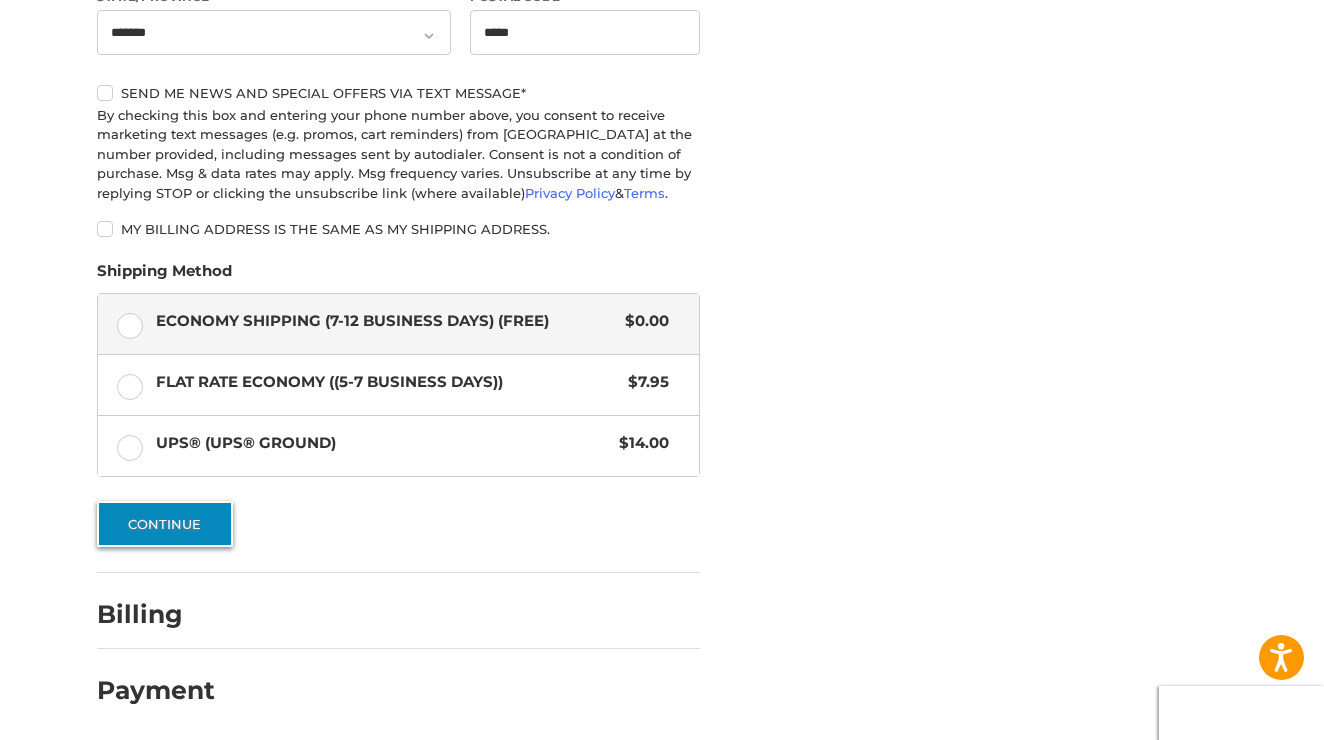 click on "Continue" at bounding box center (165, 524) 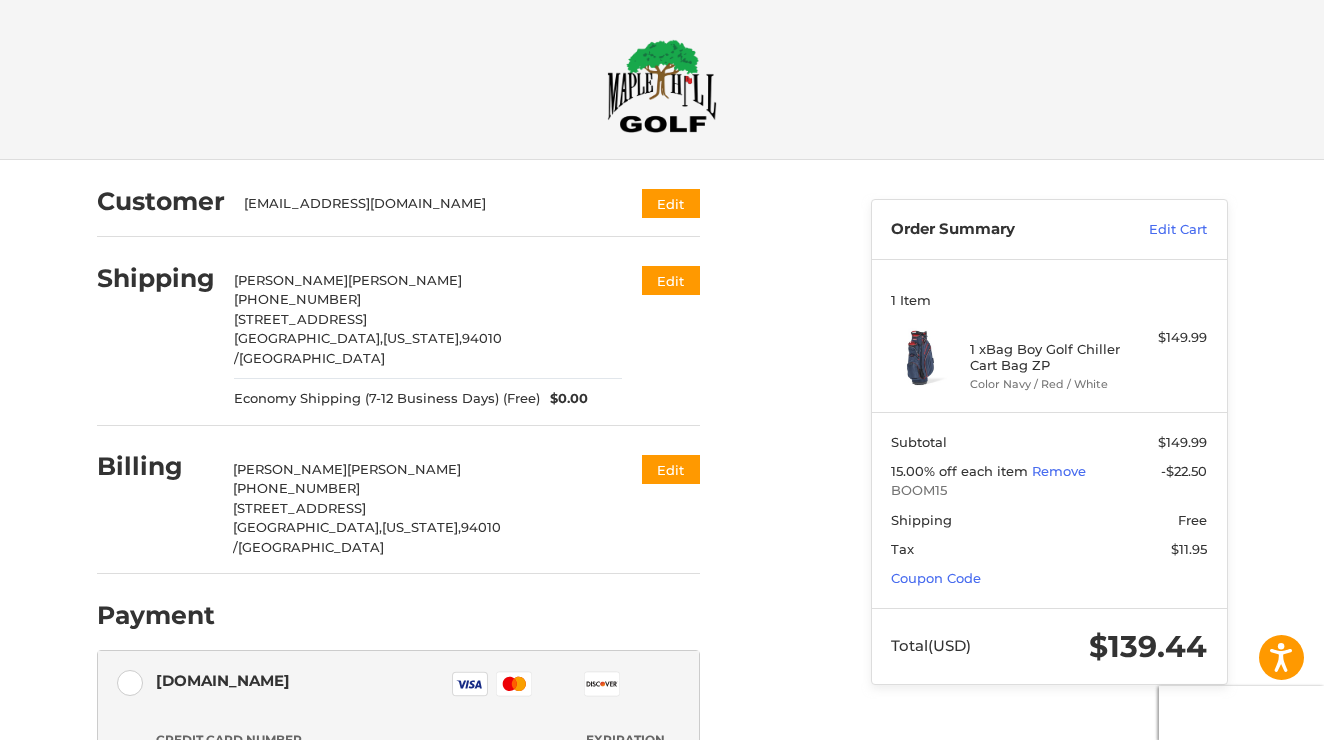 scroll, scrollTop: 0, scrollLeft: 0, axis: both 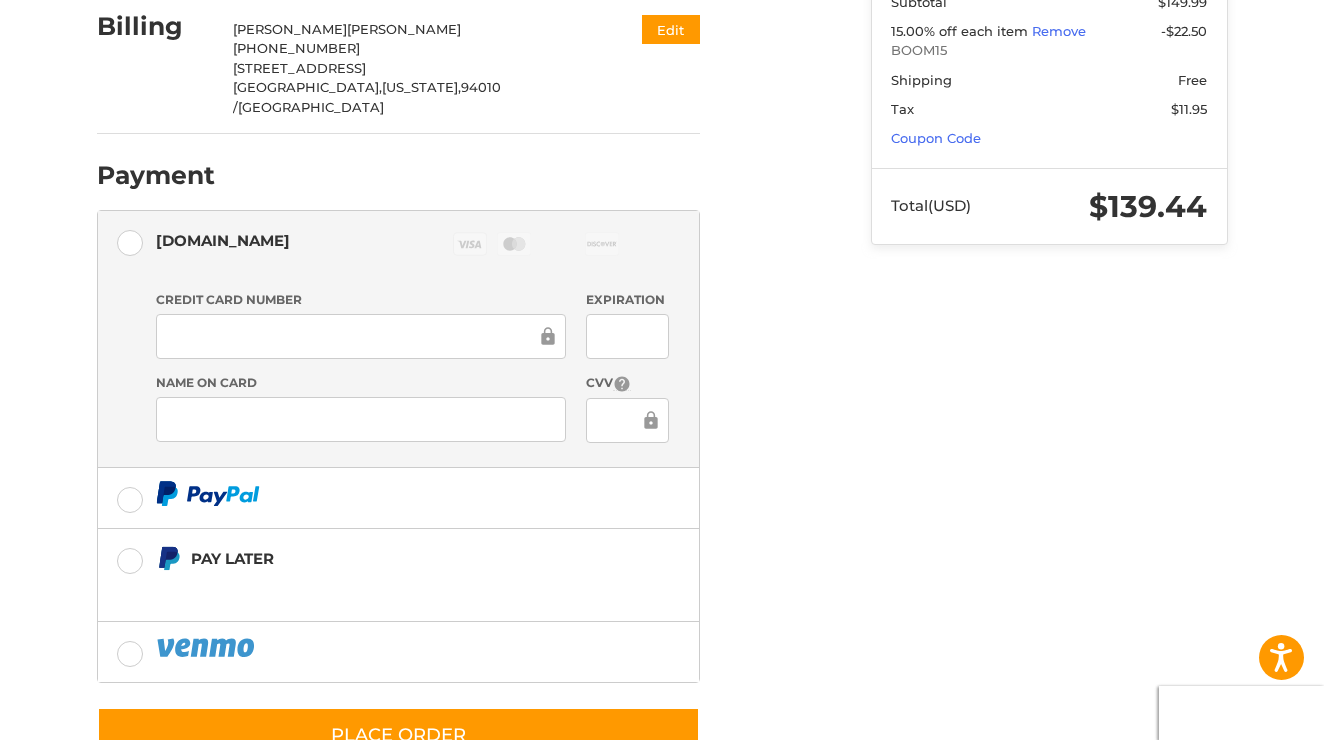 click on "Customer [EMAIL_ADDRESS][DOMAIN_NAME] Edit Shipping [PERSON_NAME]   +1 3235733132 [STREET_ADDRESS][US_STATE]  Economy Shipping (7-12 Business Days) (Free) $0.00 Edit Billing [PERSON_NAME]   +1 3235733132 [STREET_ADDRESS][US_STATE]  Edit Payment Payment Methods [DOMAIN_NAME] Visa Master Amex Discover Diners Club JCB Credit card Credit Card Number Expiration Name on Card CVV Pay Later Redeemable Payments Coupon Code Place Order Order Summary Edit Cart 1 Item 1 x  Bag Boy Golf Chiller Cart Bag ZP Color Navy / Red / White $149.99 Subtotal    $149.99 15.00% off each item    Remove -$22.50 BOOM15 Shipping    Free Tax    $11.95 Coupon Code Total  (USD)    $139.44" at bounding box center [662, 263] 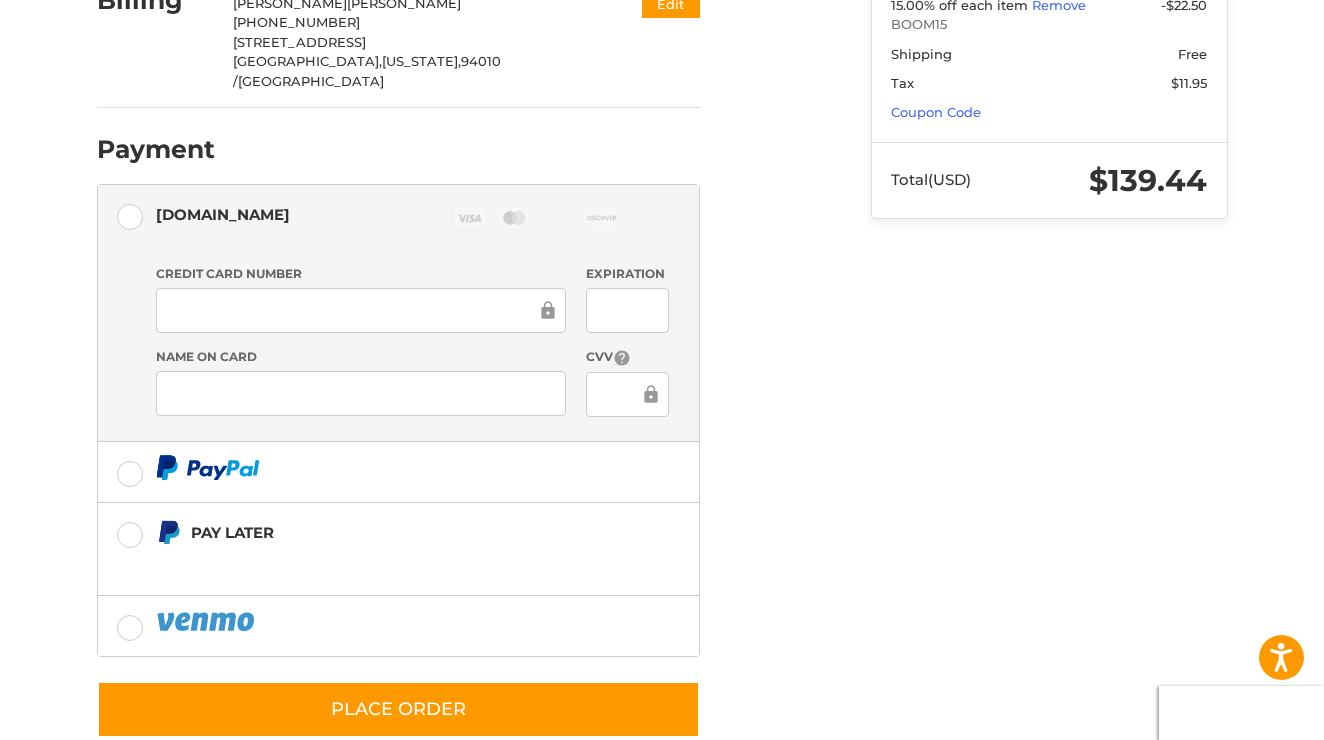 scroll, scrollTop: 465, scrollLeft: 0, axis: vertical 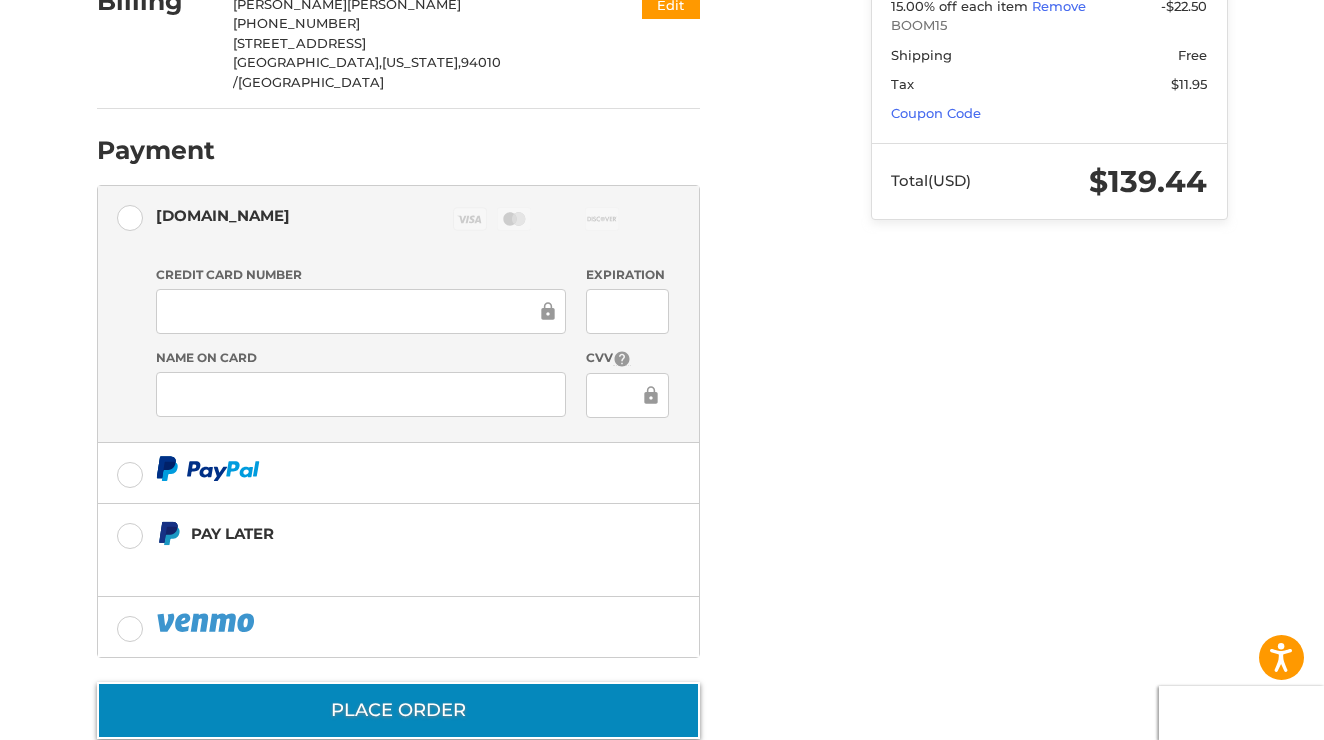 click on "Place Order" at bounding box center [398, 710] 